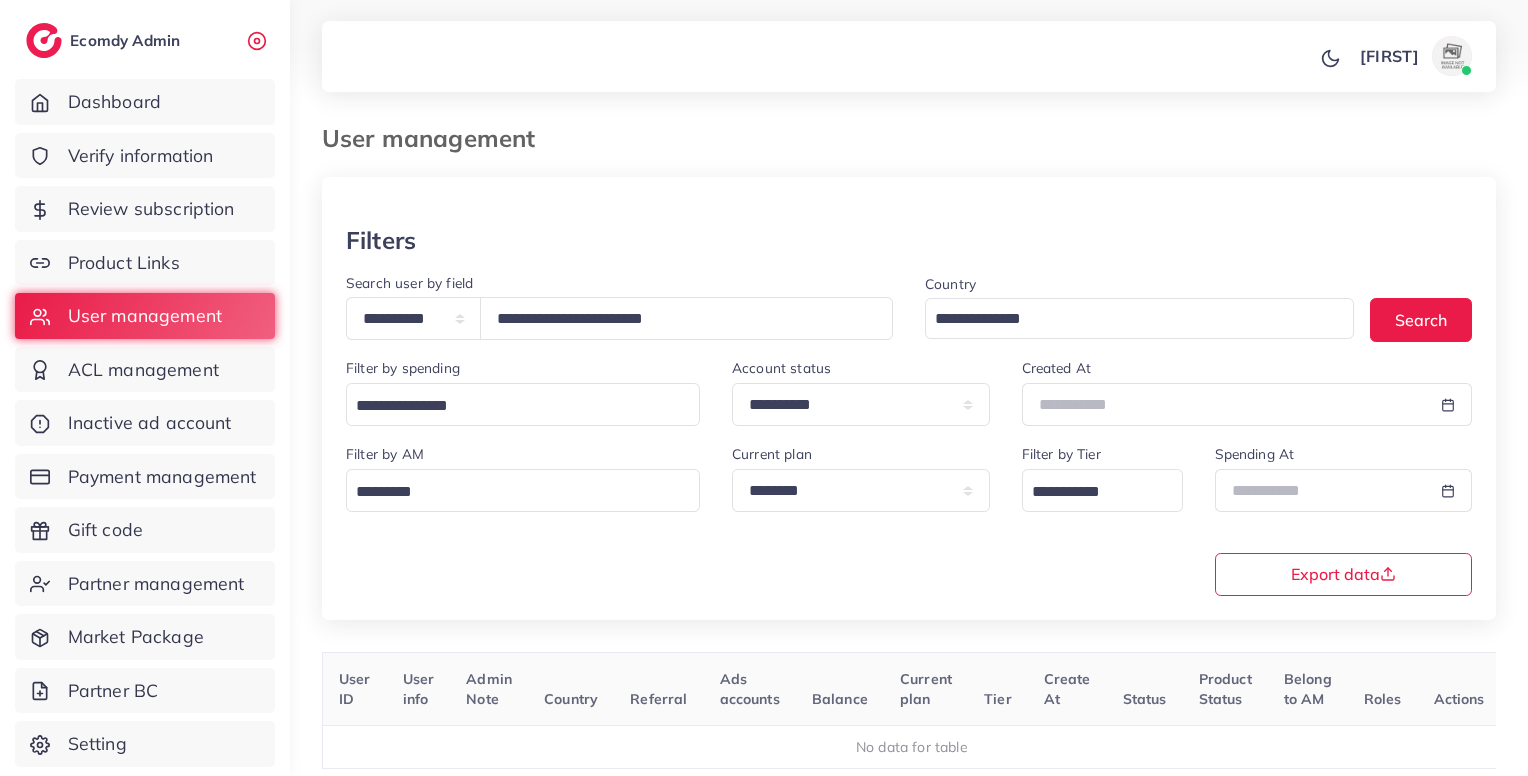 select on "*****" 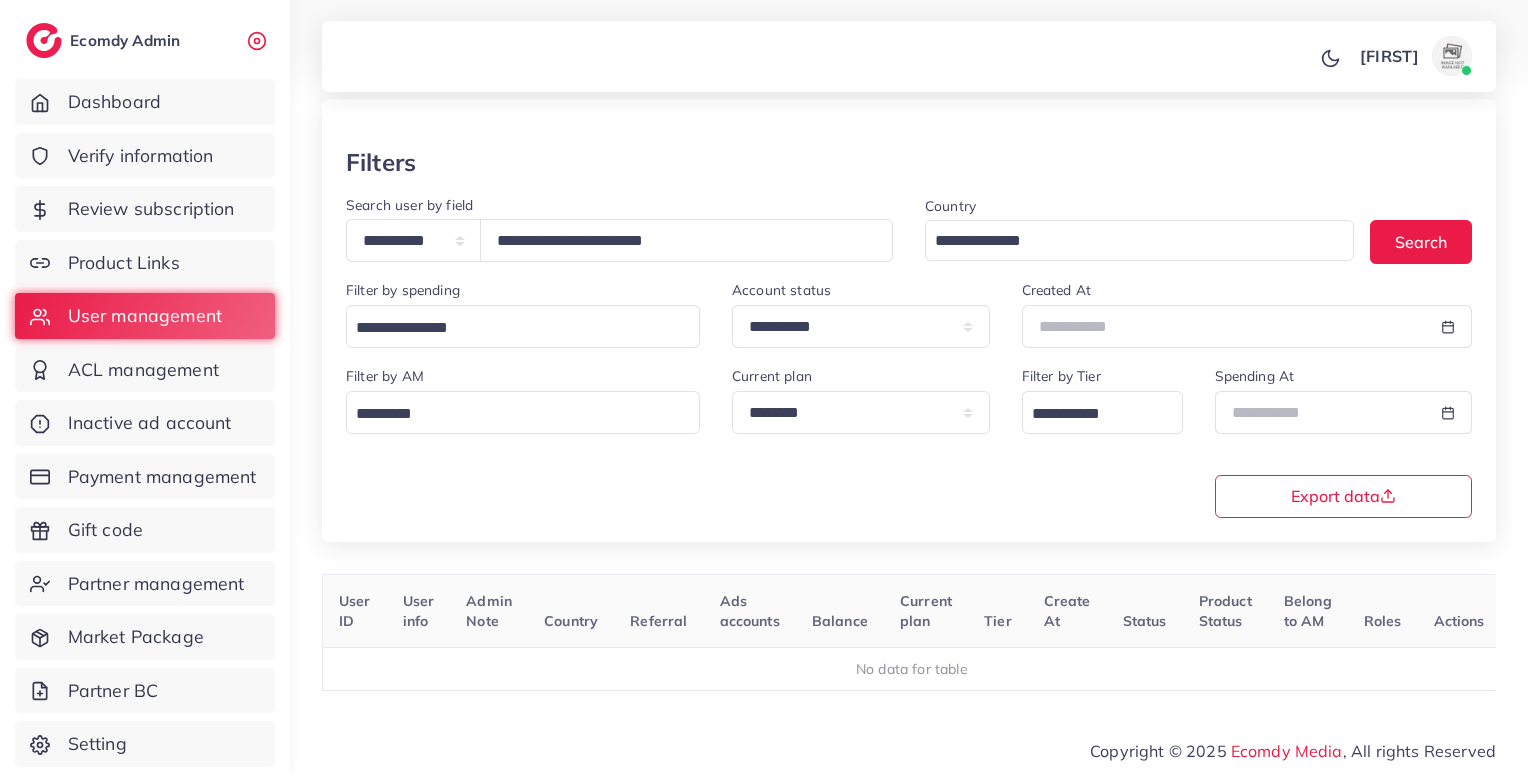 drag, startPoint x: 0, startPoint y: 0, endPoint x: 590, endPoint y: 249, distance: 640.3913 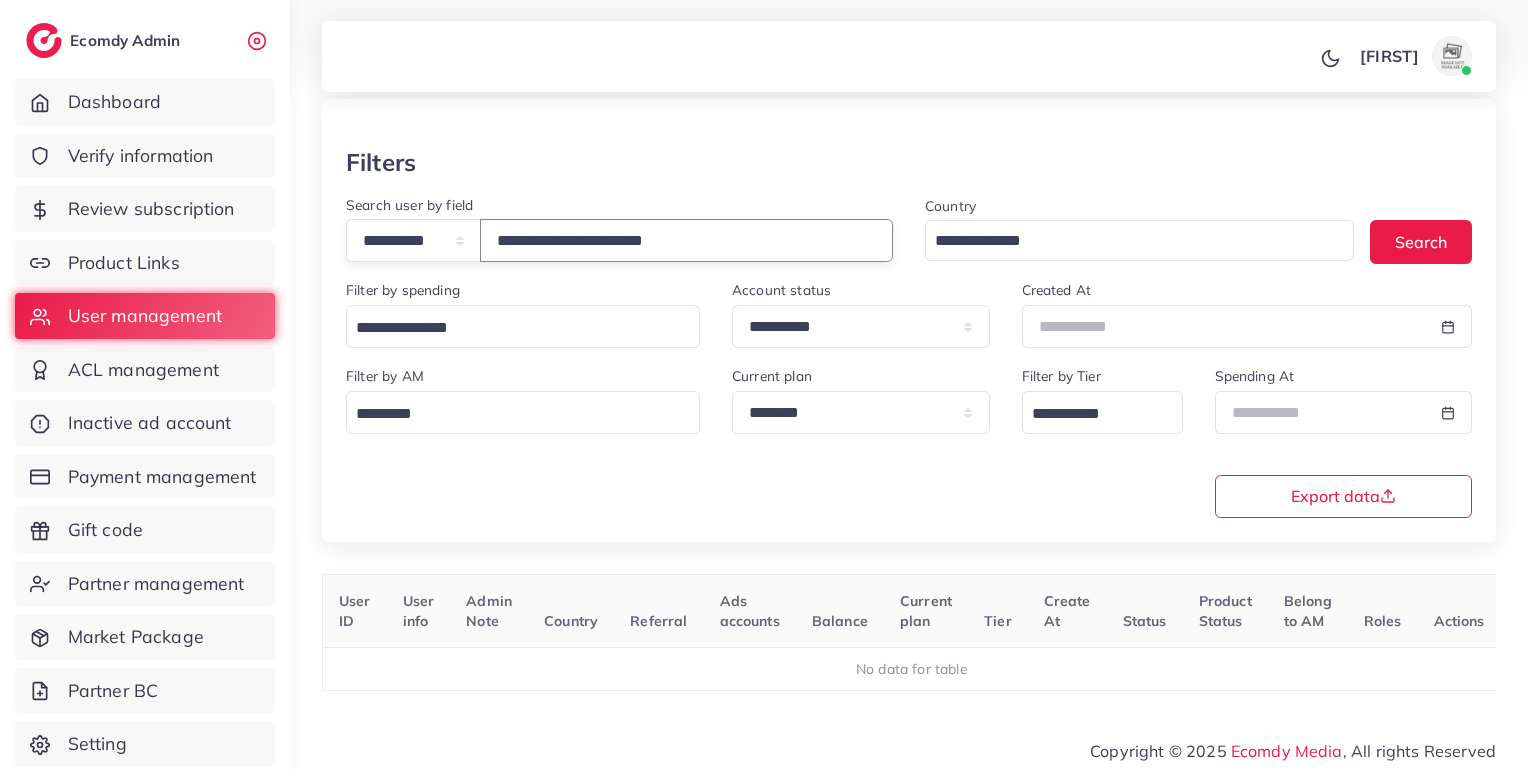 click on "**********" at bounding box center [686, 240] 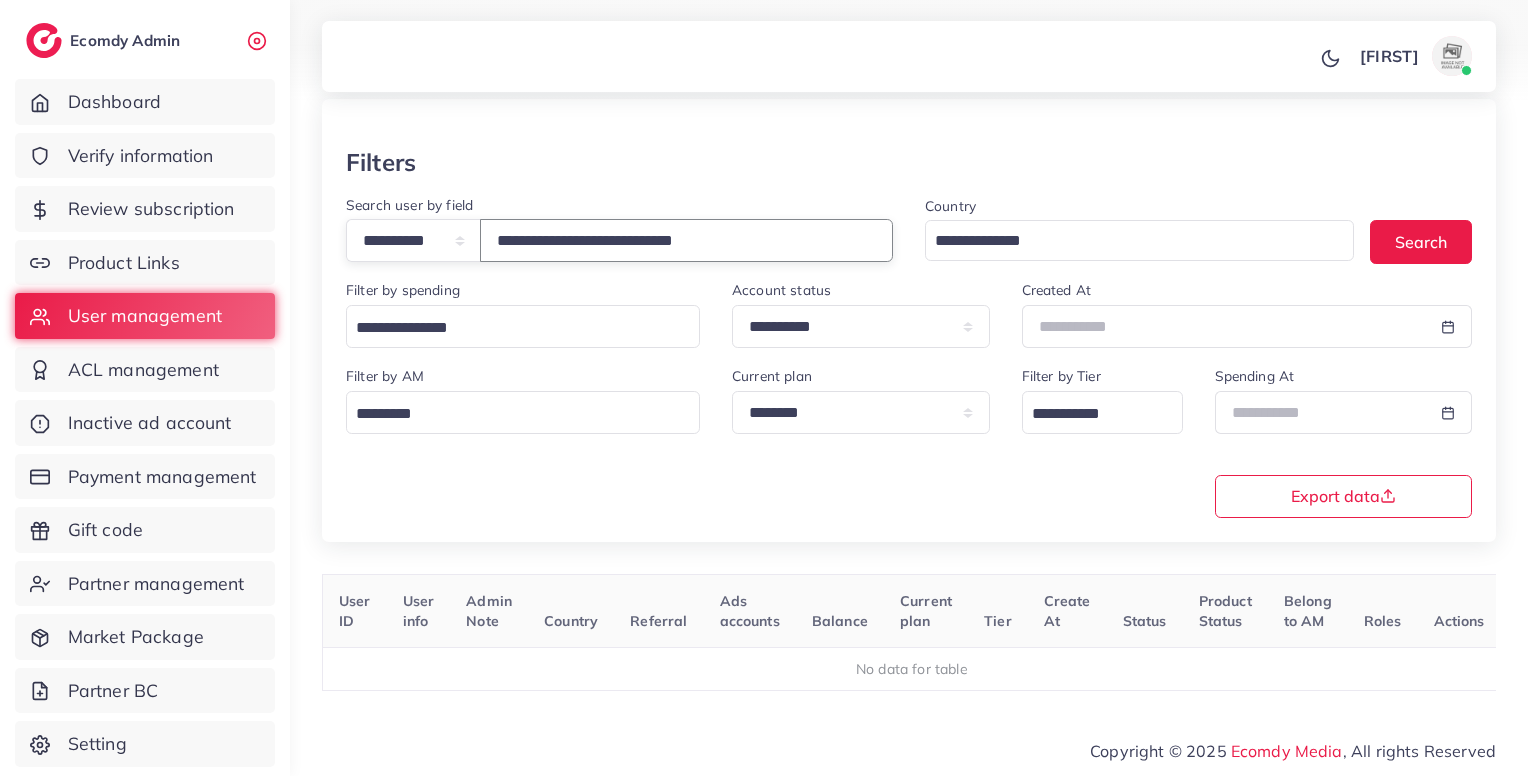 type on "**********" 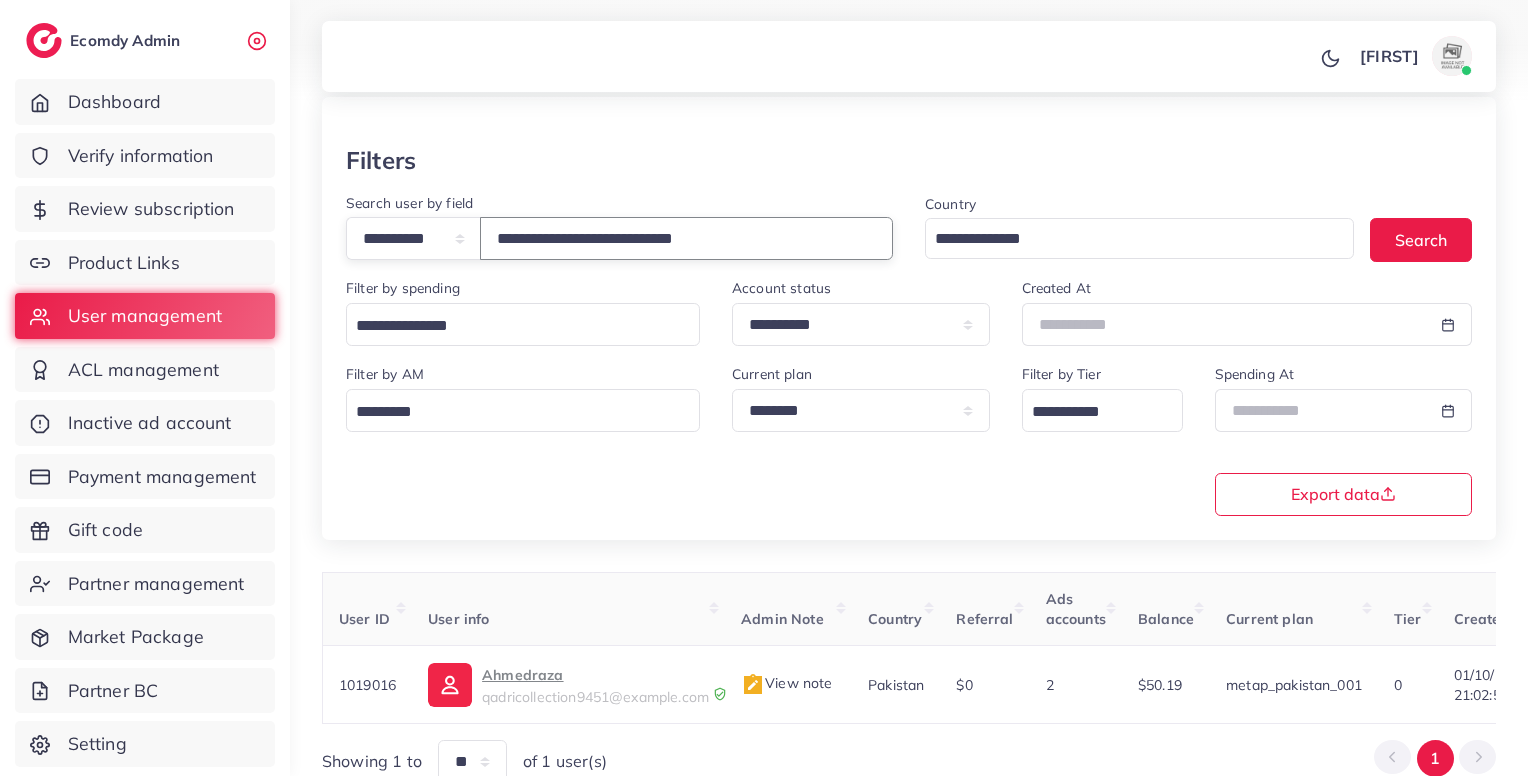 scroll, scrollTop: 183, scrollLeft: 0, axis: vertical 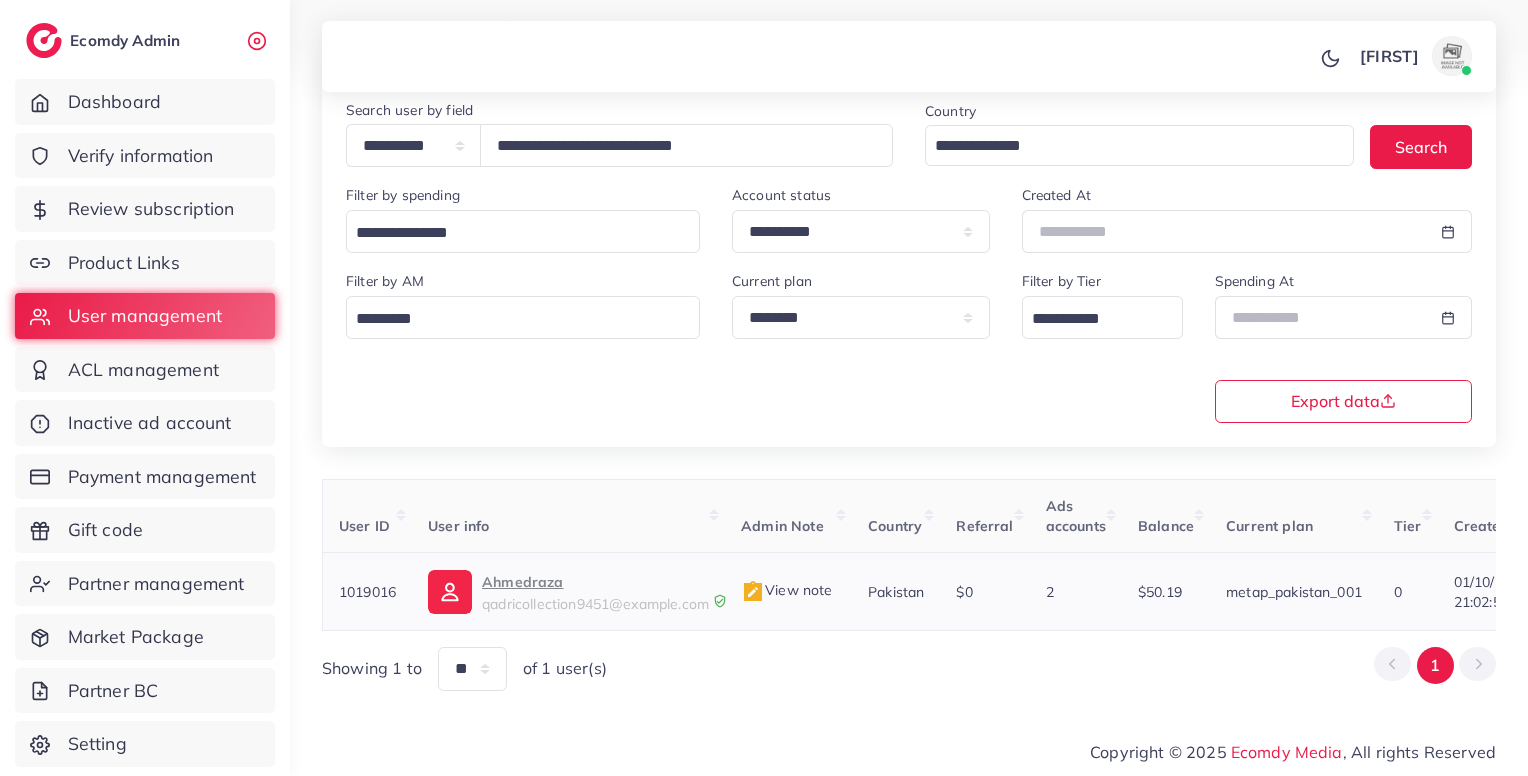 click on "1019016" at bounding box center [368, 592] 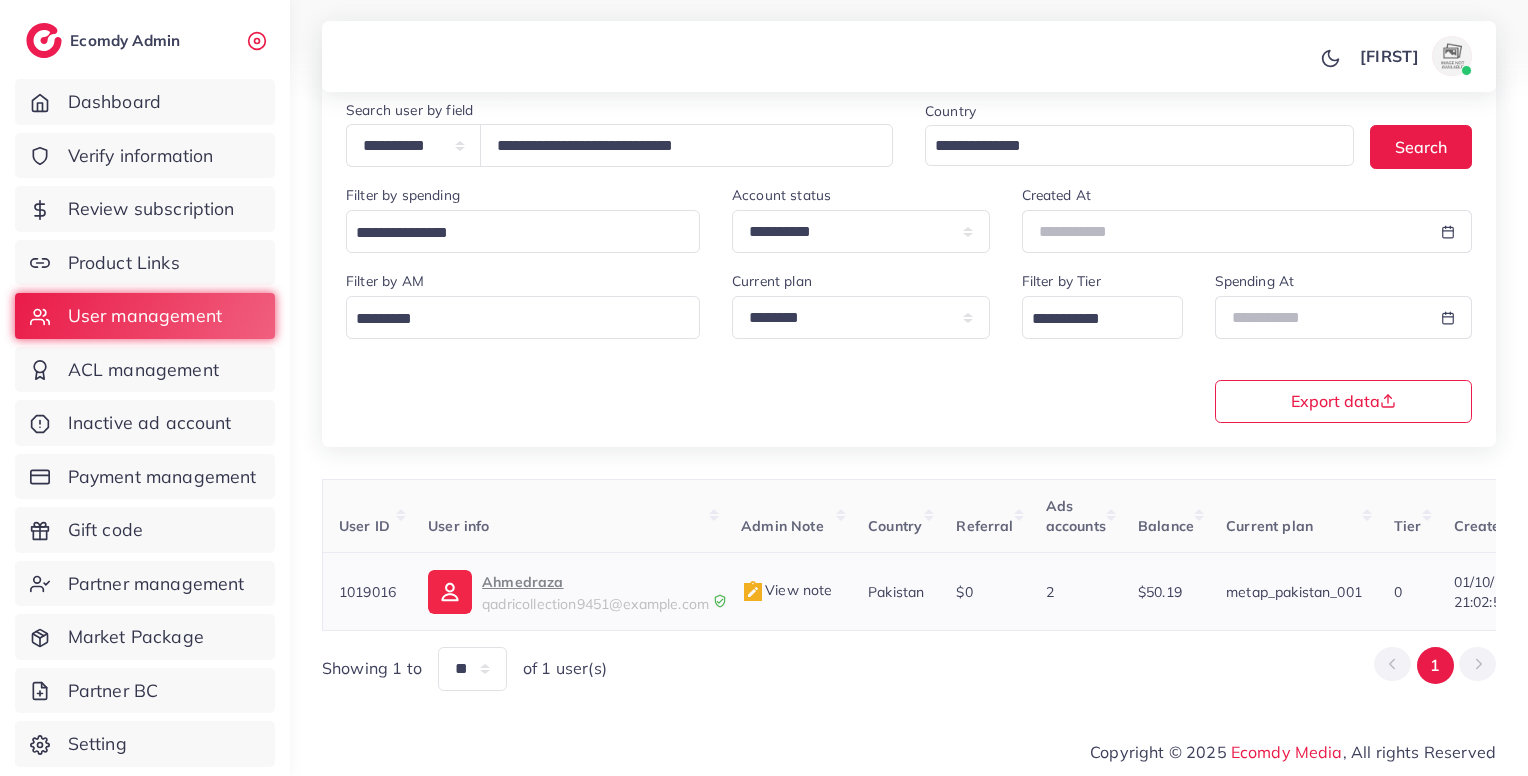 click on "1019016" at bounding box center [368, 592] 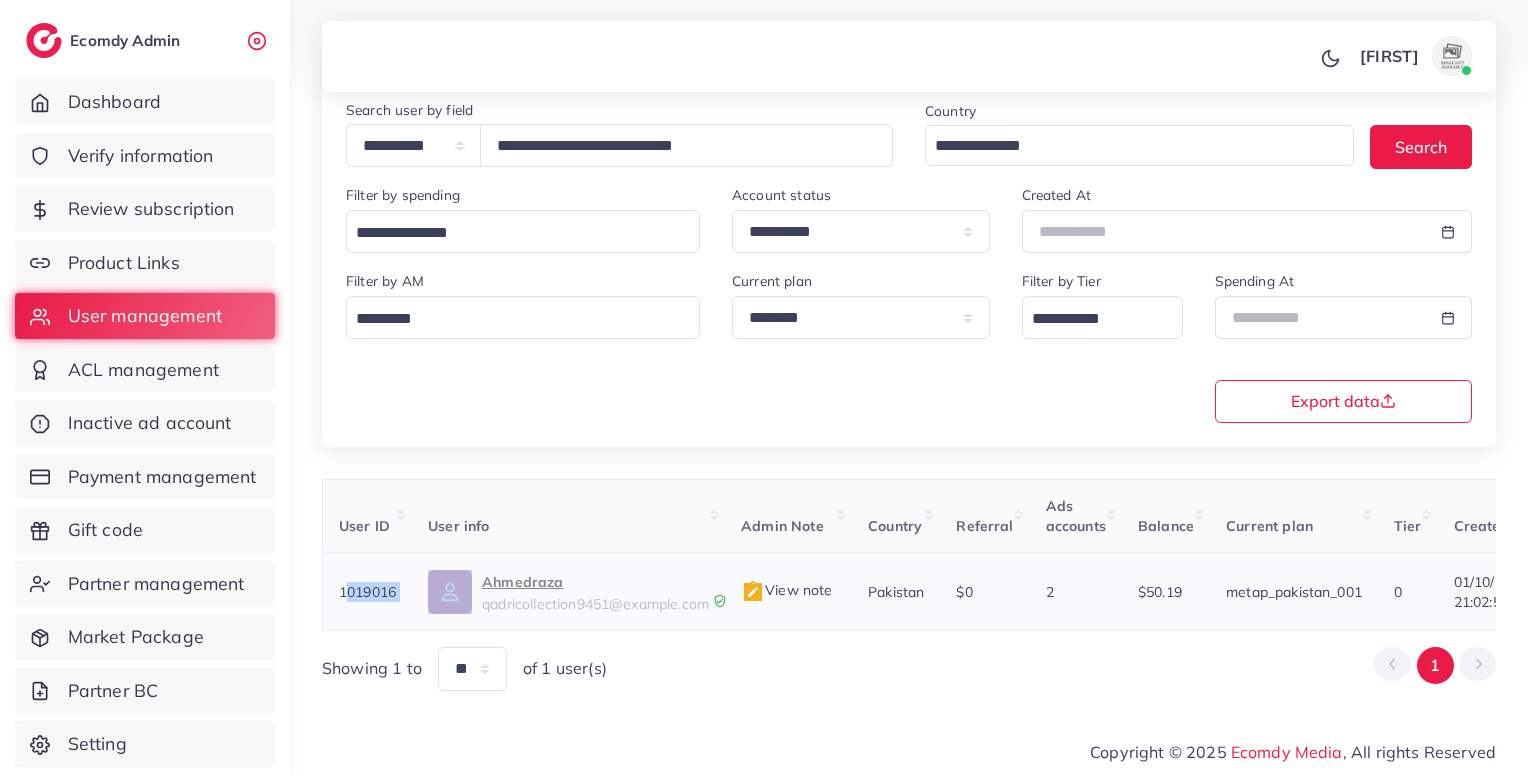 click on "1019016" at bounding box center [368, 592] 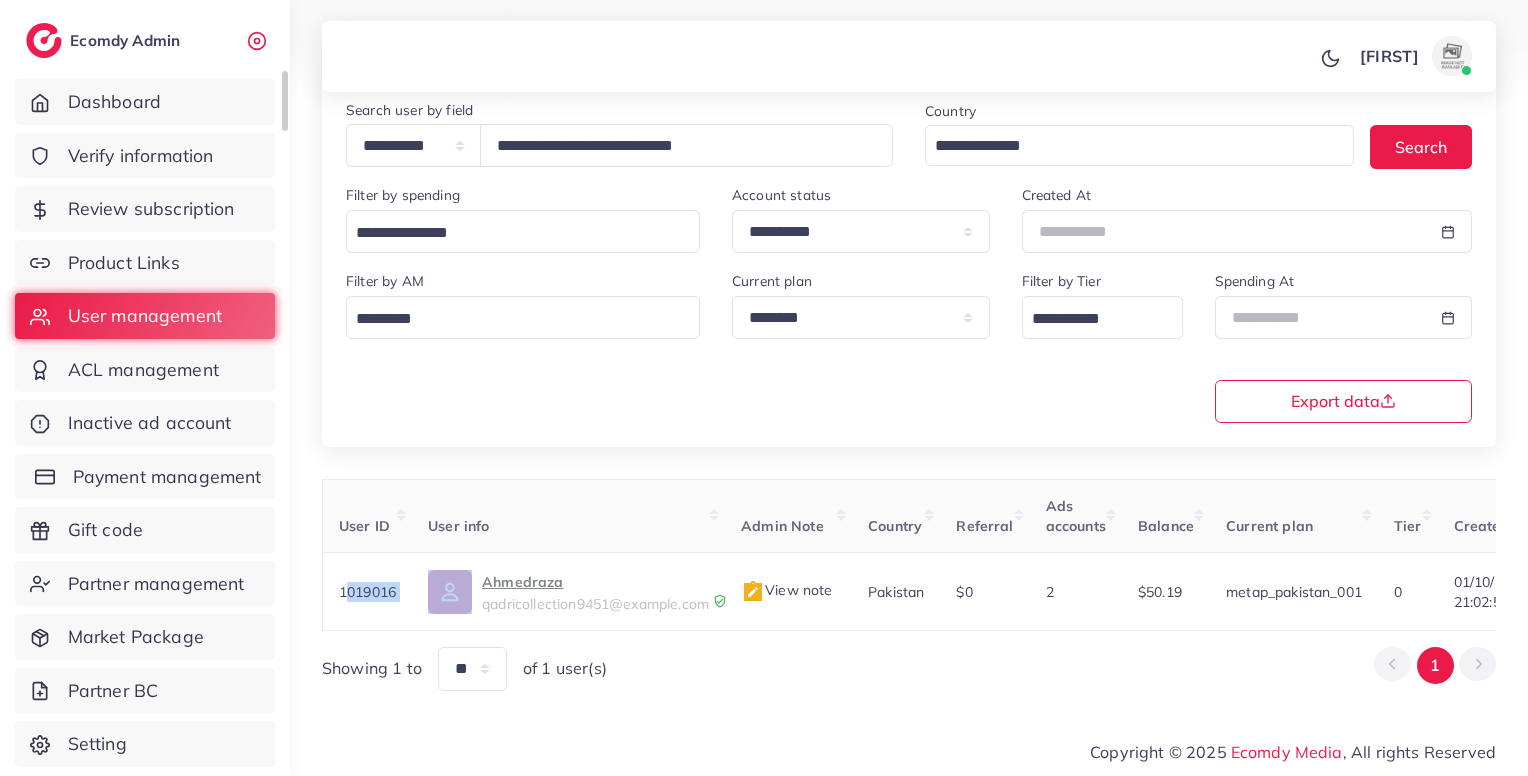 click on "Payment management" at bounding box center (167, 477) 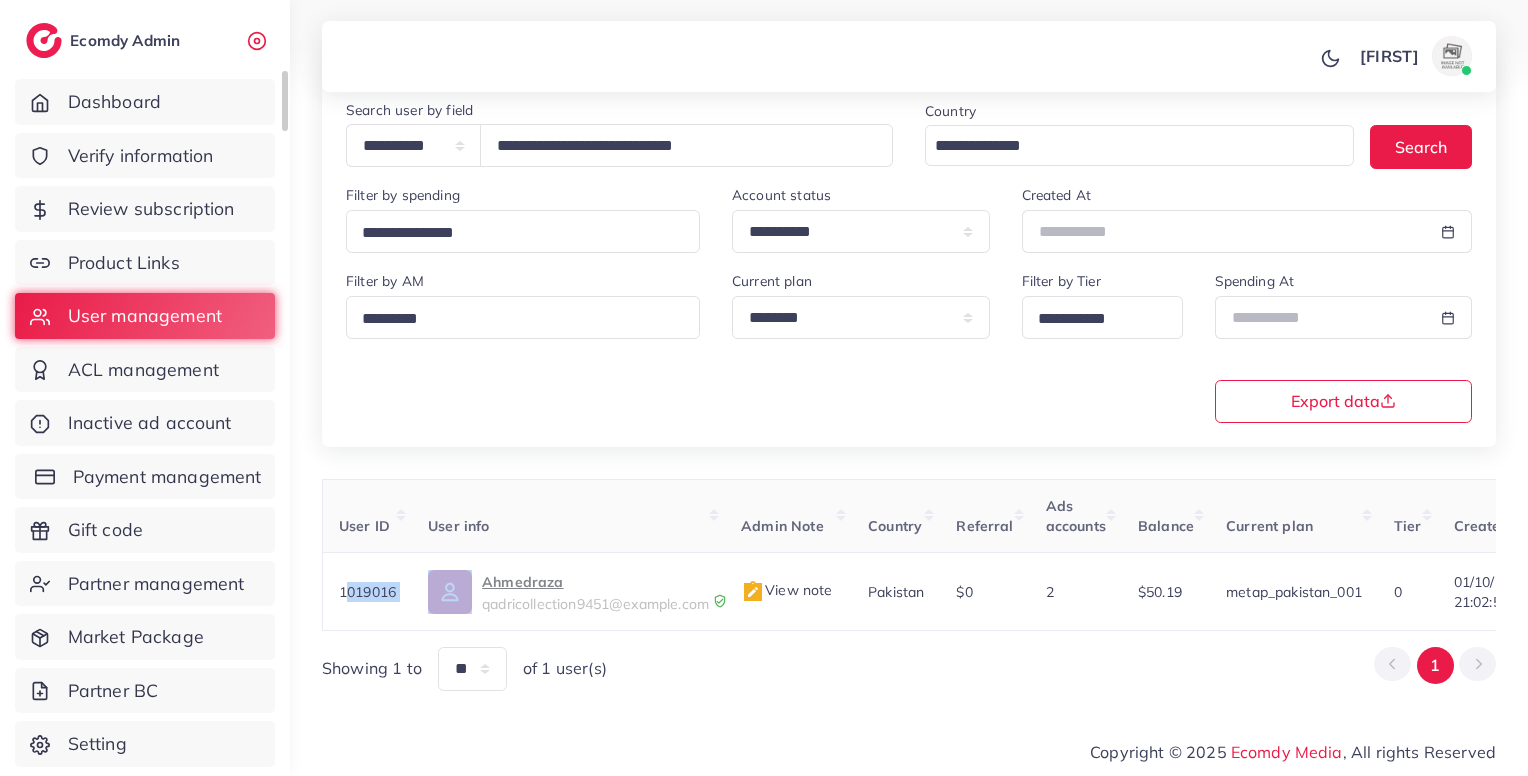 click on "Payment management" at bounding box center [167, 477] 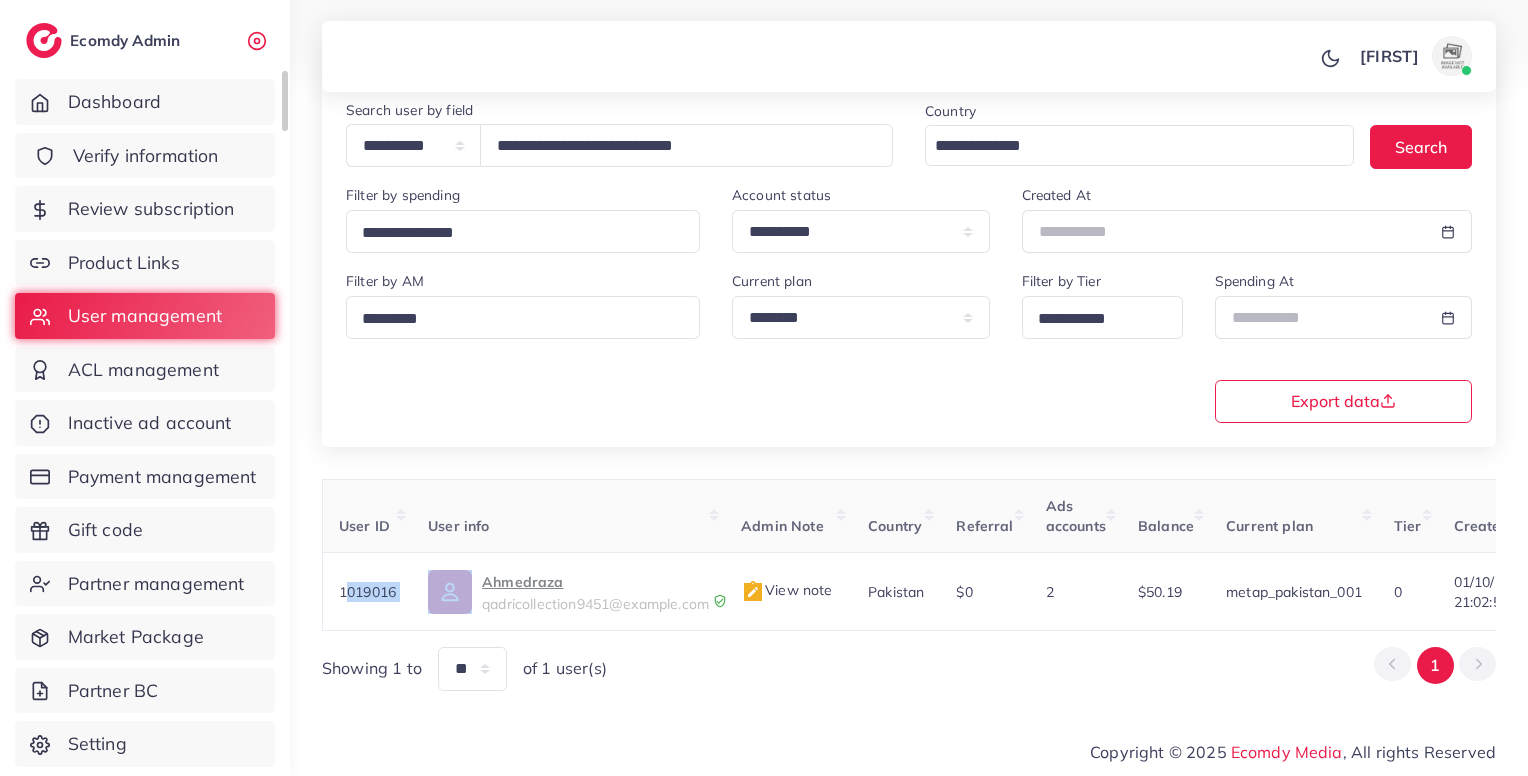 click on "Verify information" at bounding box center [146, 156] 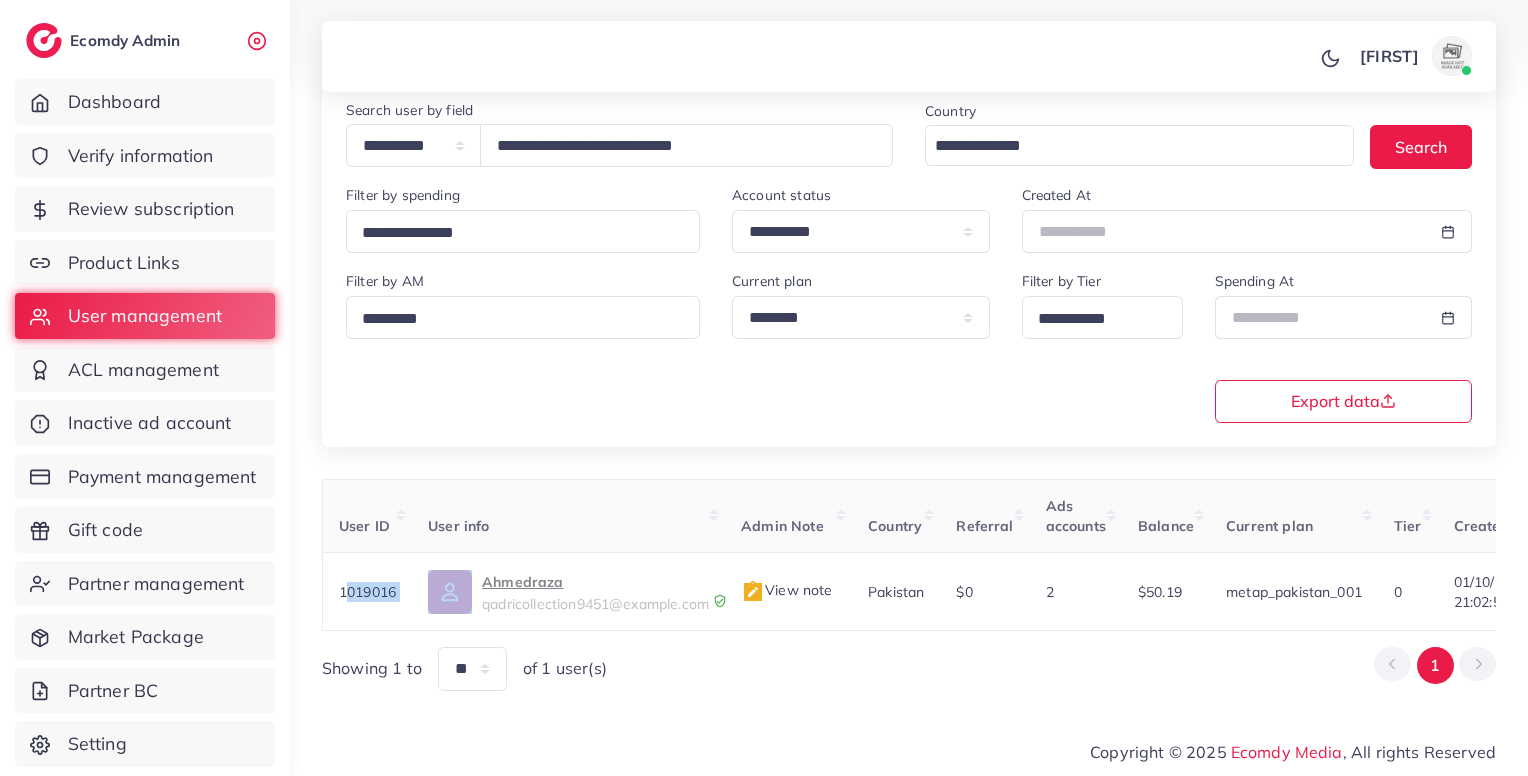 copy on "1019016" 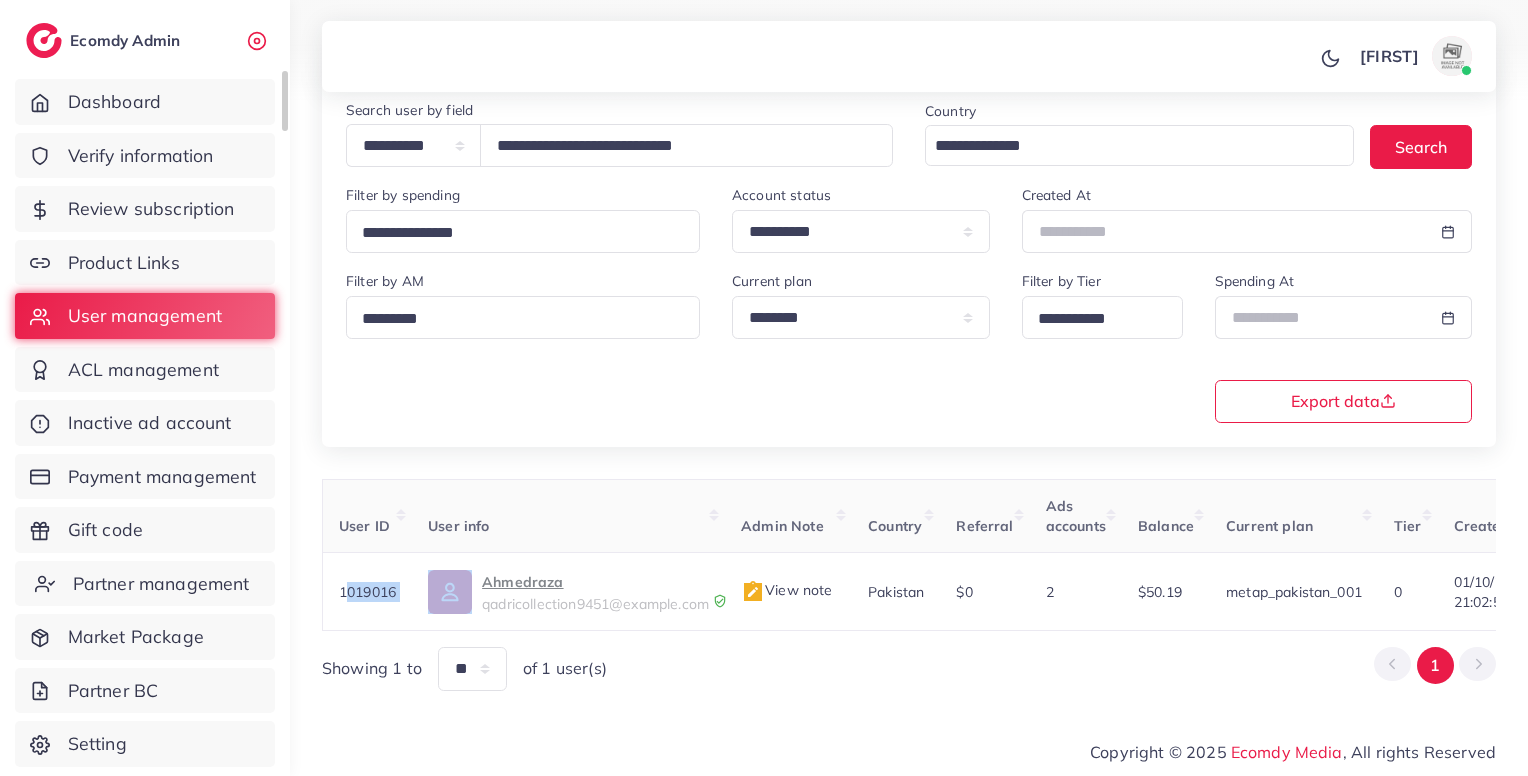 click on "Partner management" at bounding box center [145, 584] 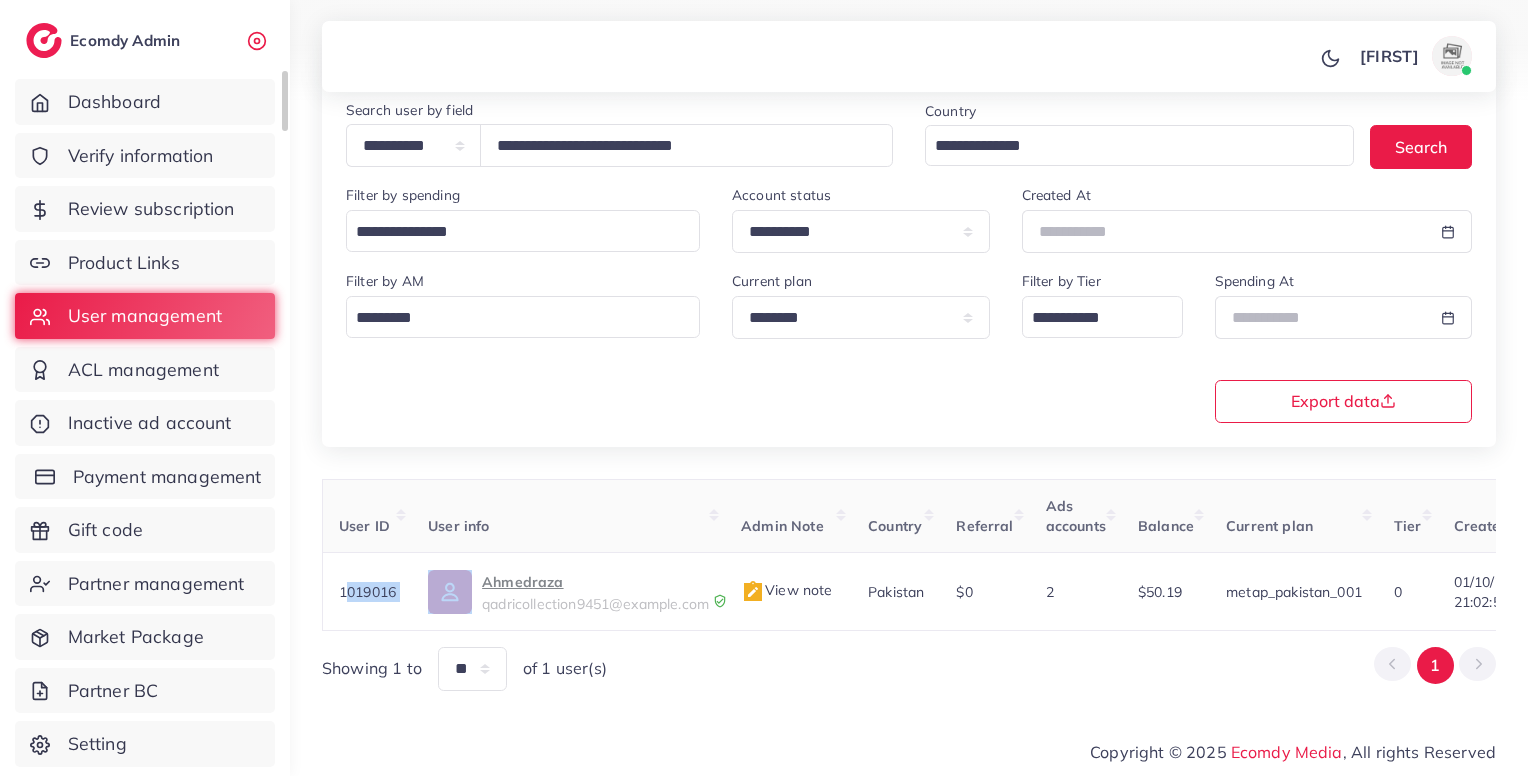 click on "Payment management" at bounding box center (167, 477) 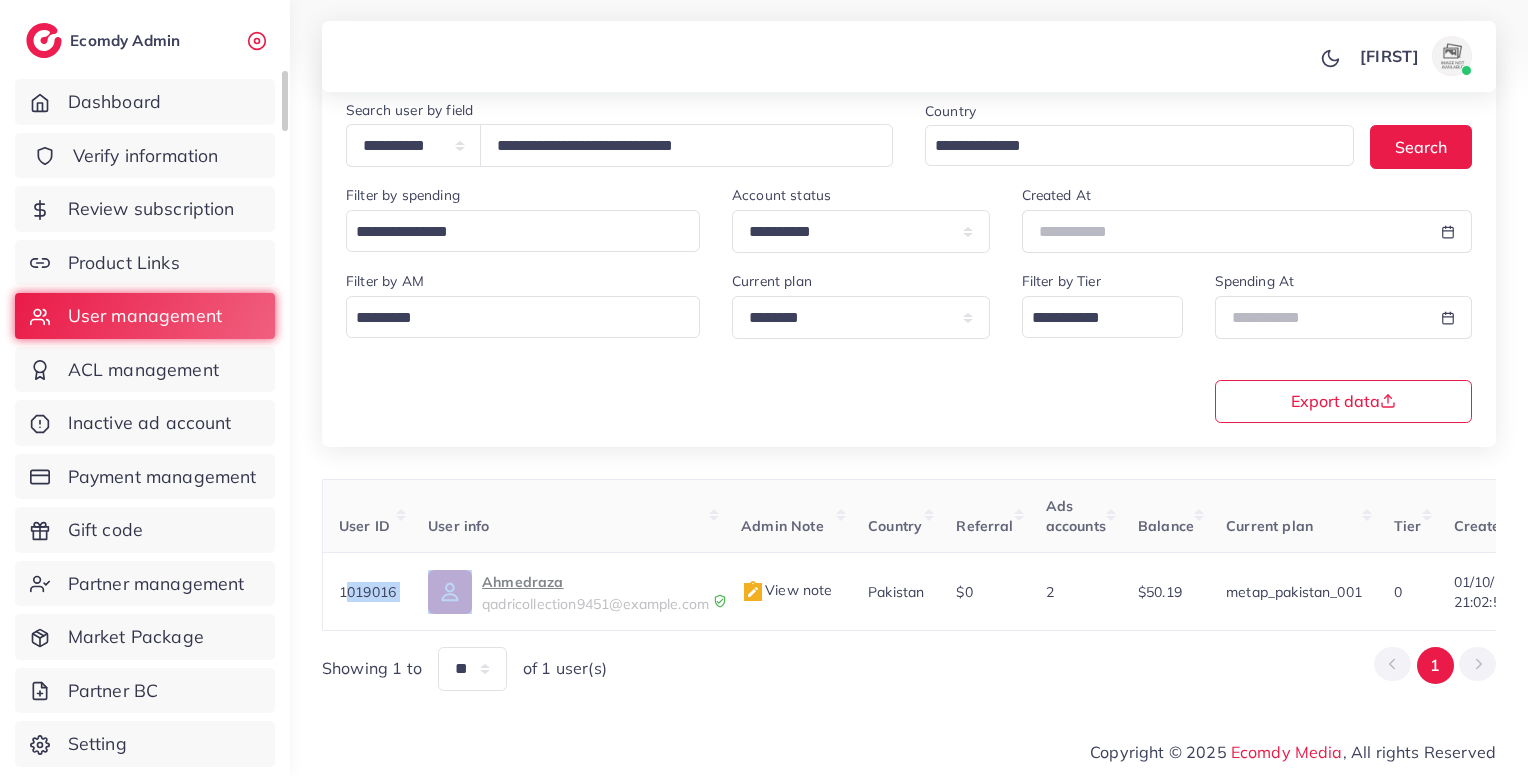 click on "Verify information" at bounding box center (146, 156) 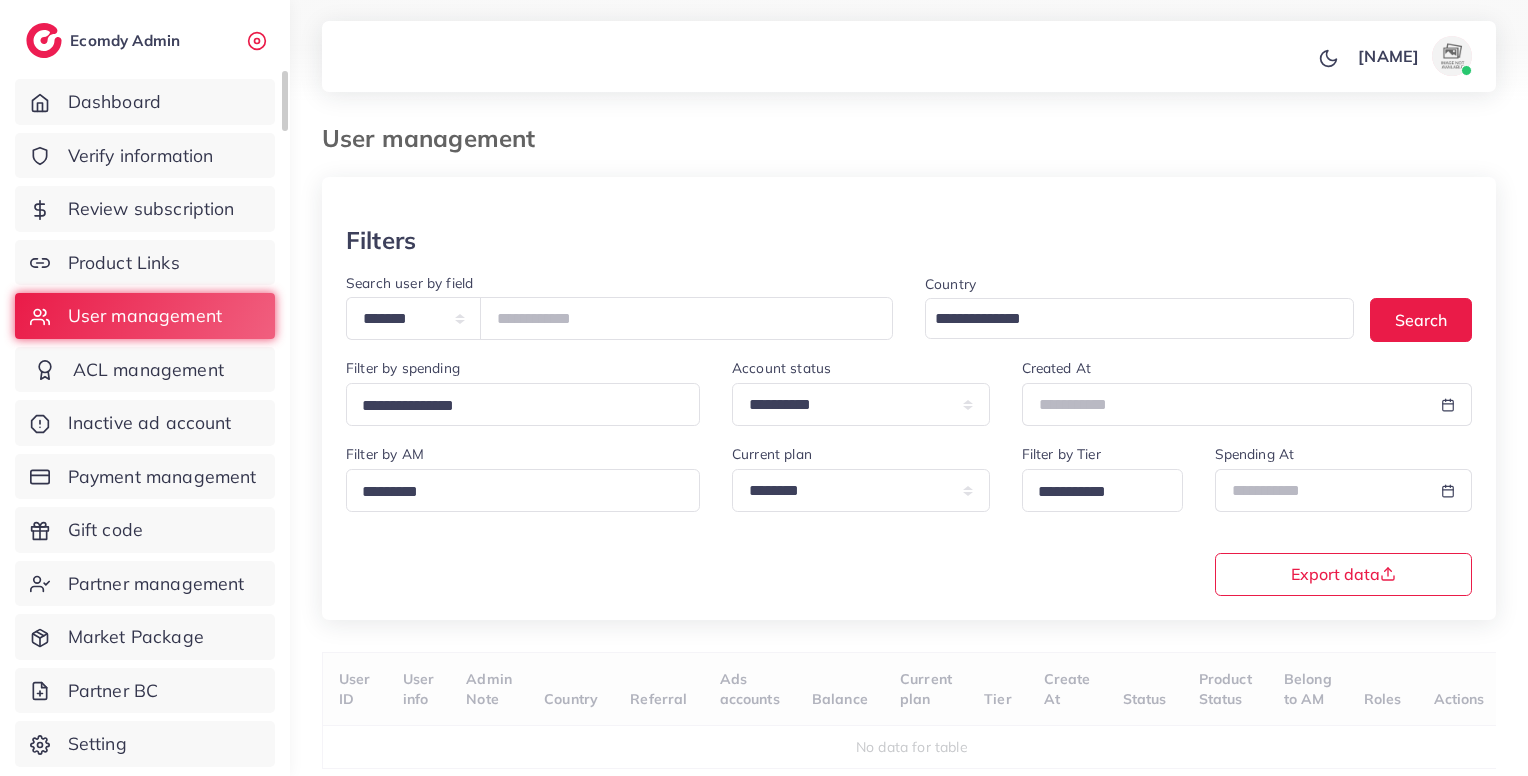 scroll, scrollTop: 0, scrollLeft: 0, axis: both 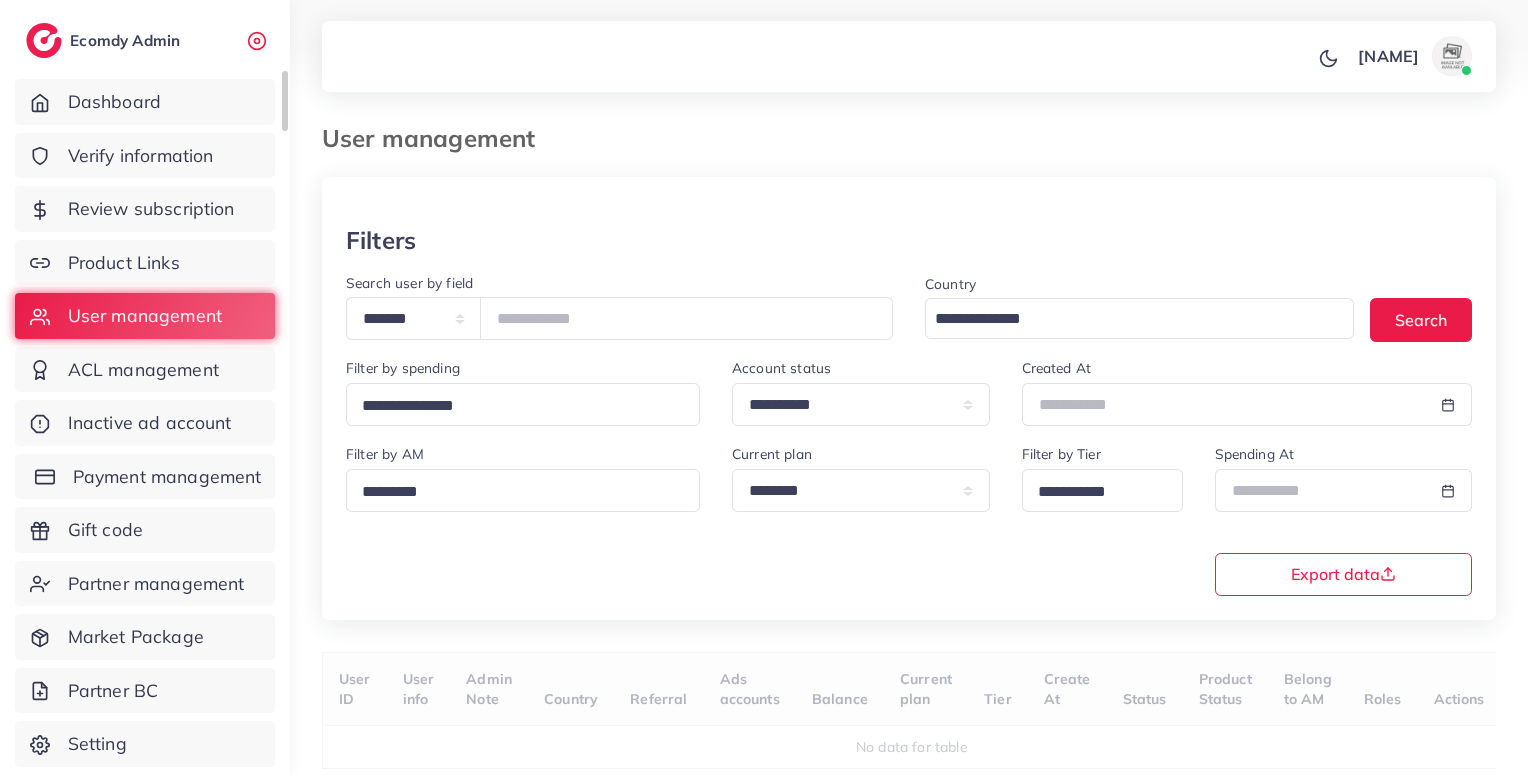 click on "Payment management" at bounding box center (145, 477) 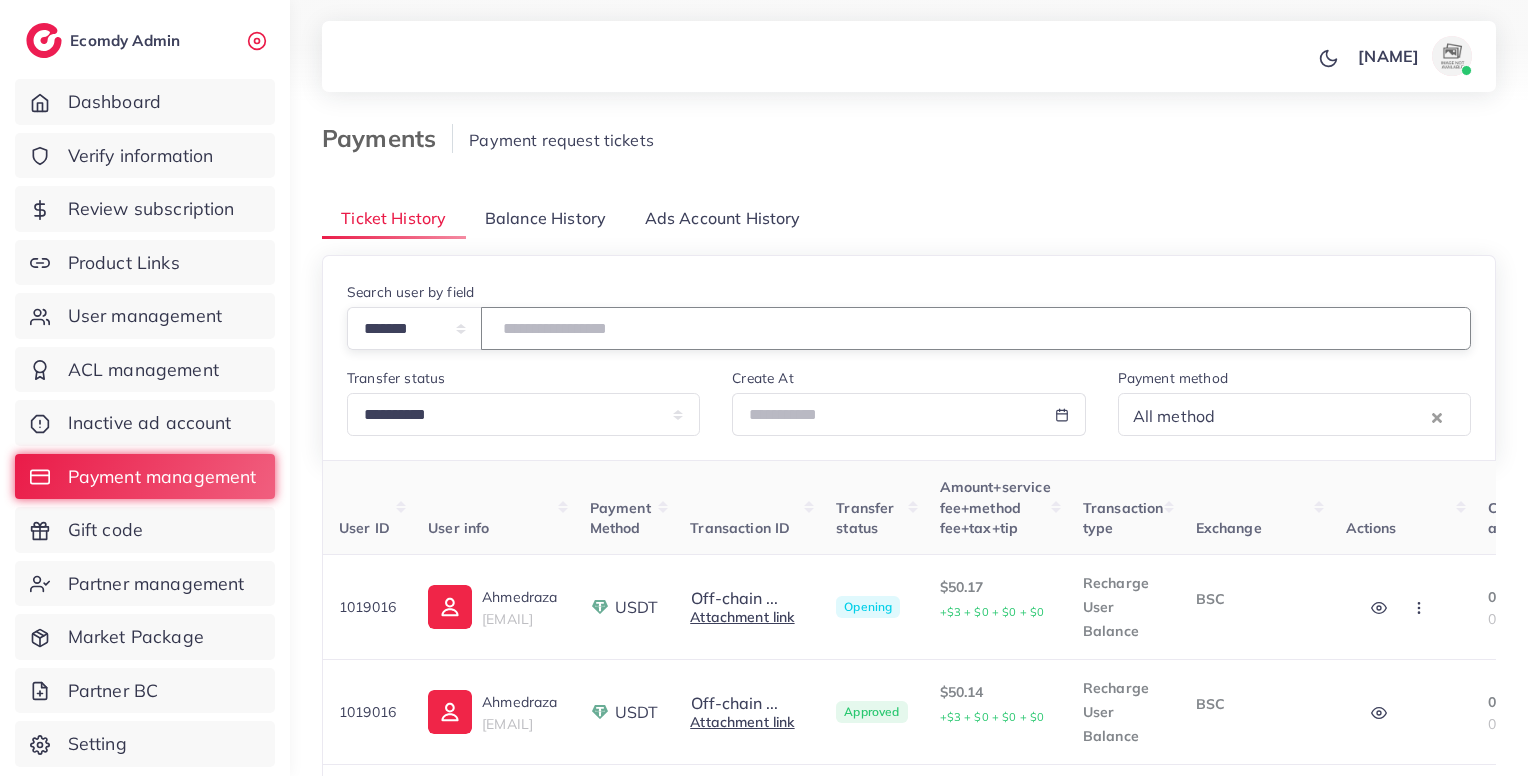 click at bounding box center (976, 328) 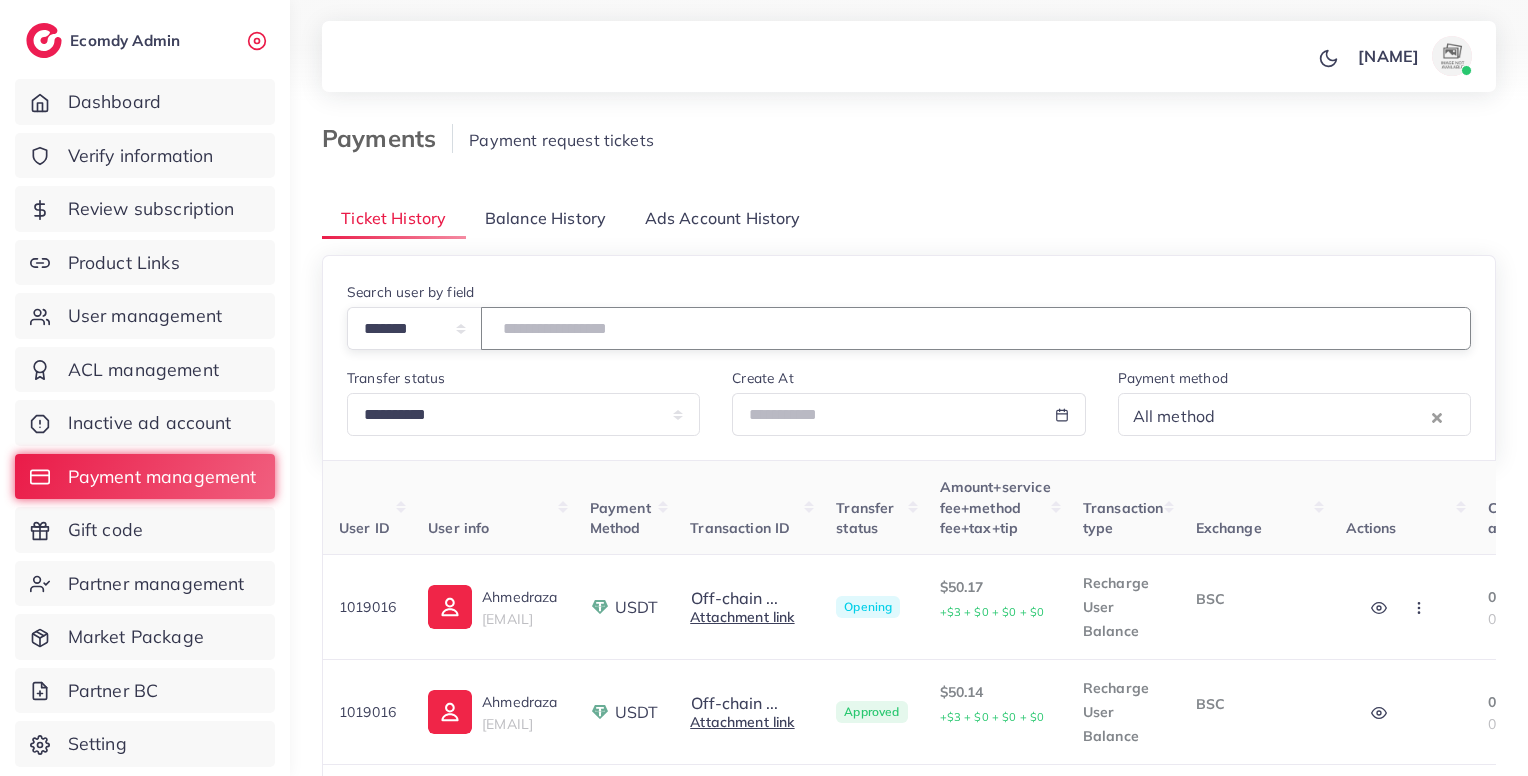 paste on "*******" 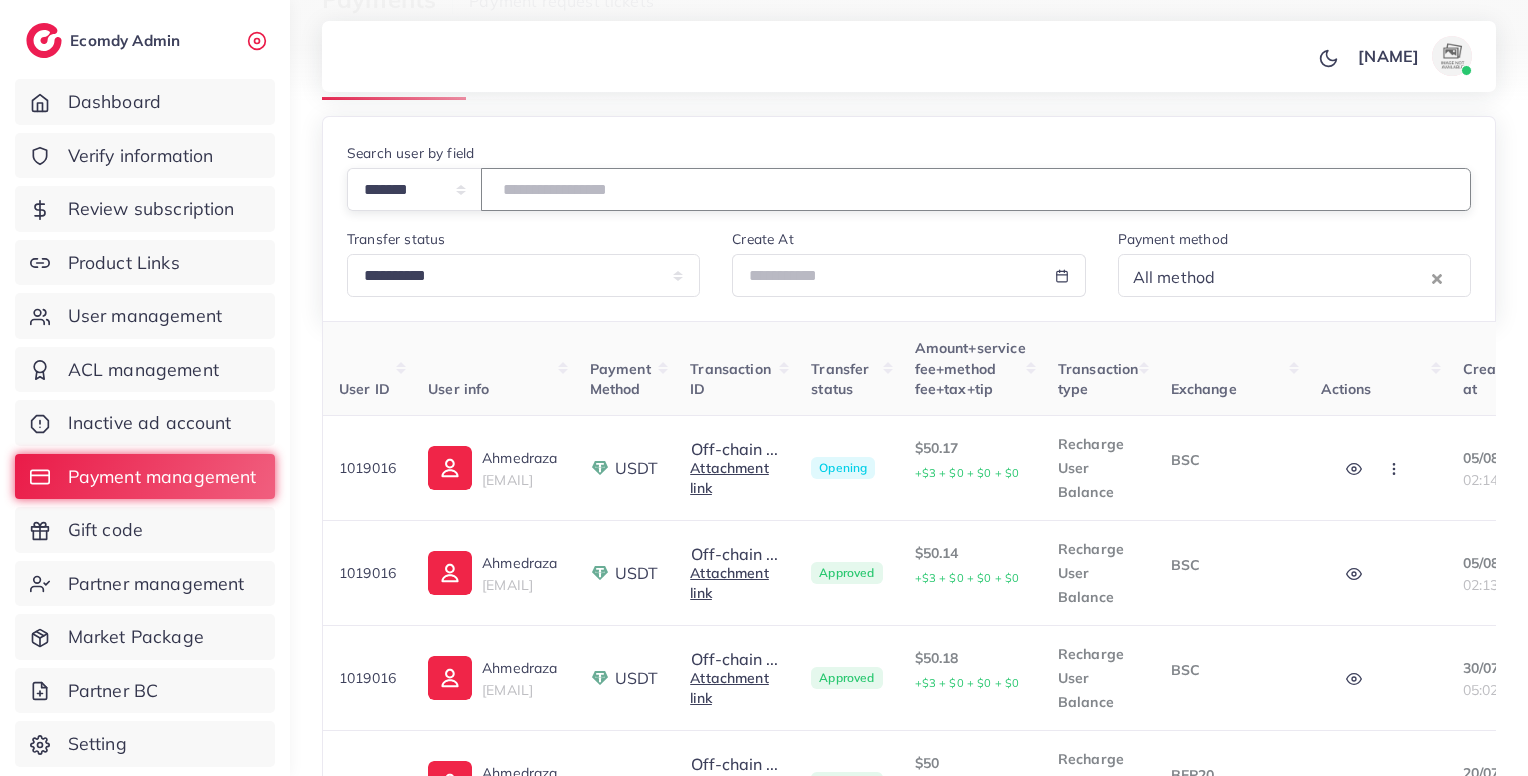 scroll, scrollTop: 140, scrollLeft: 0, axis: vertical 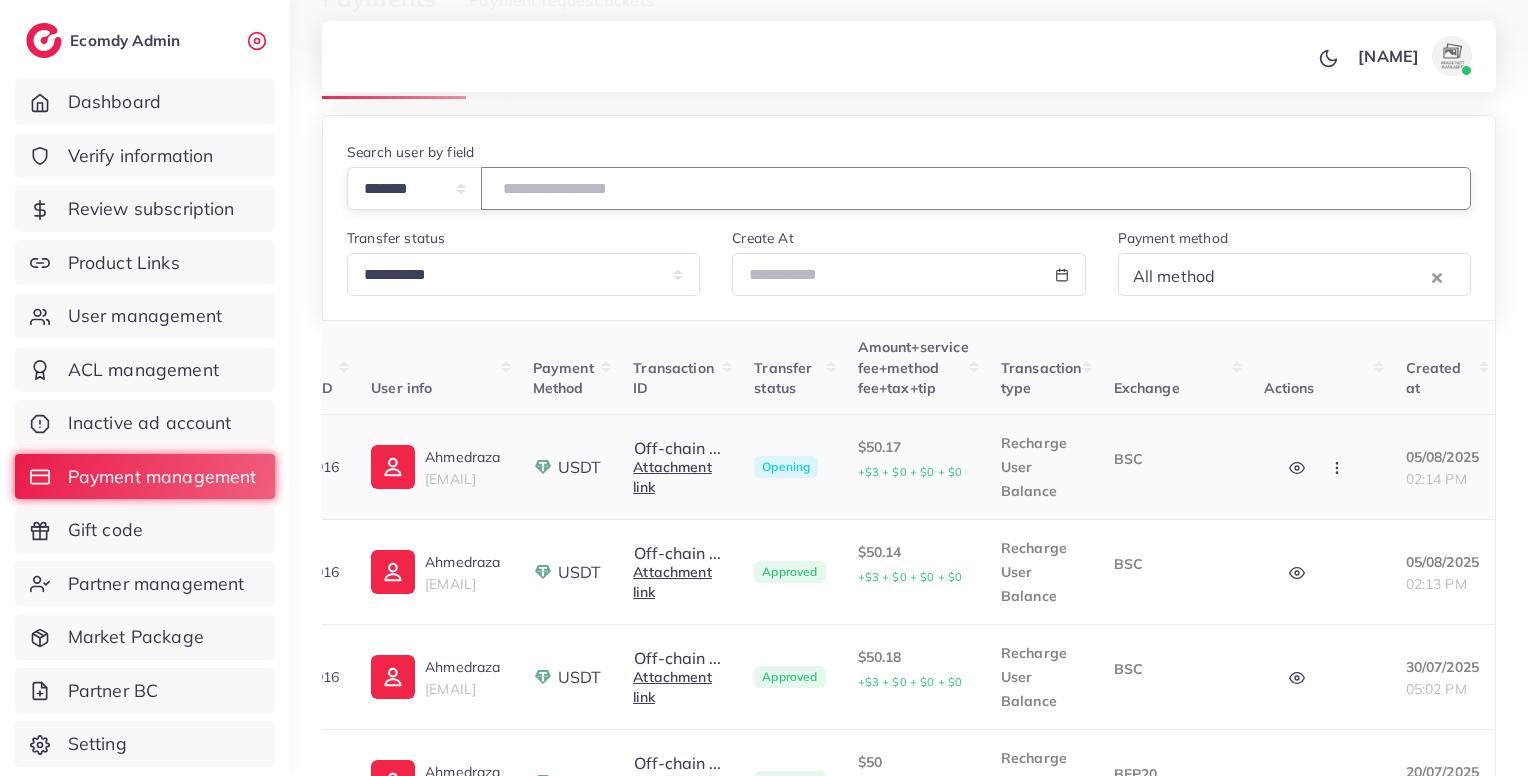 click 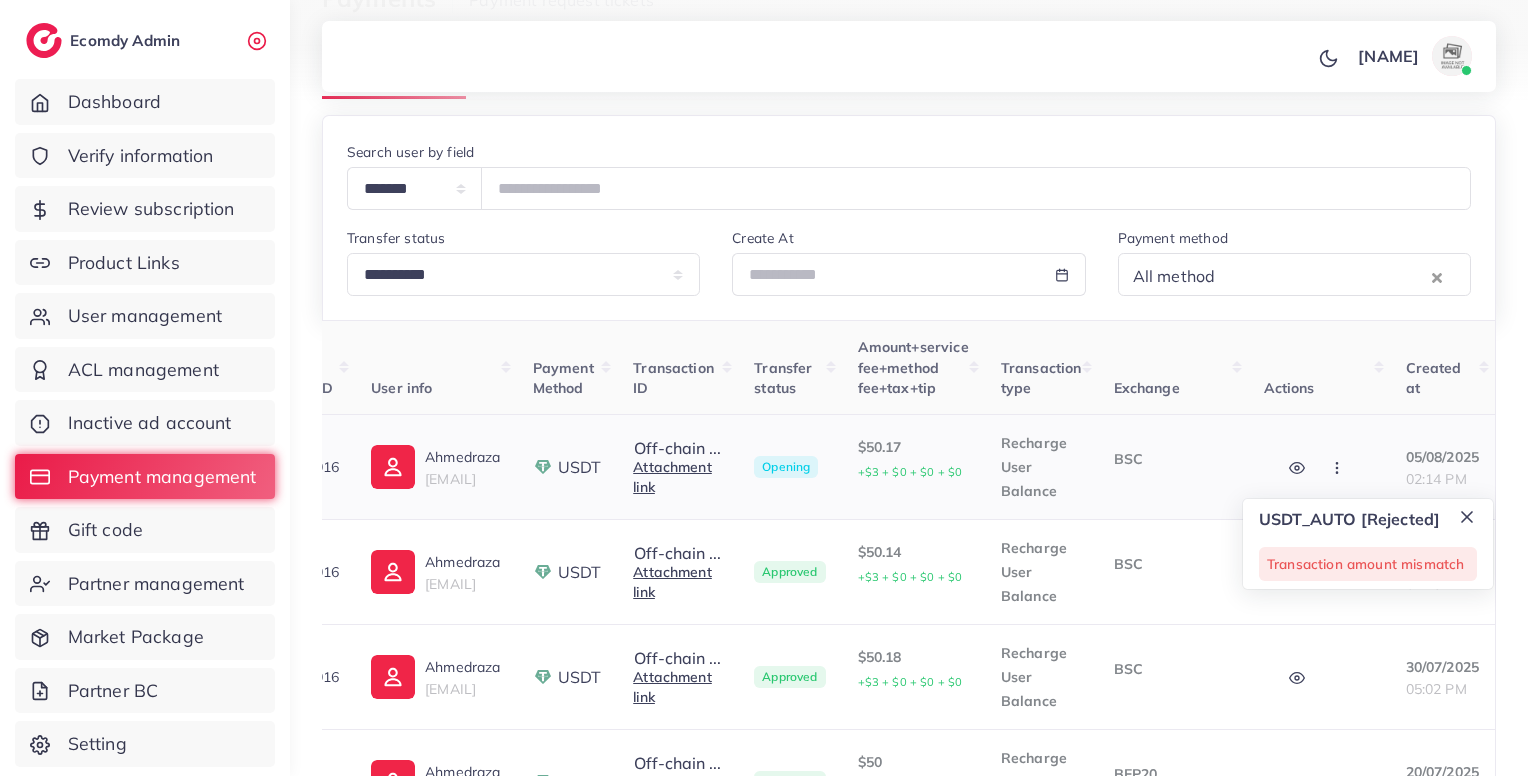 click 